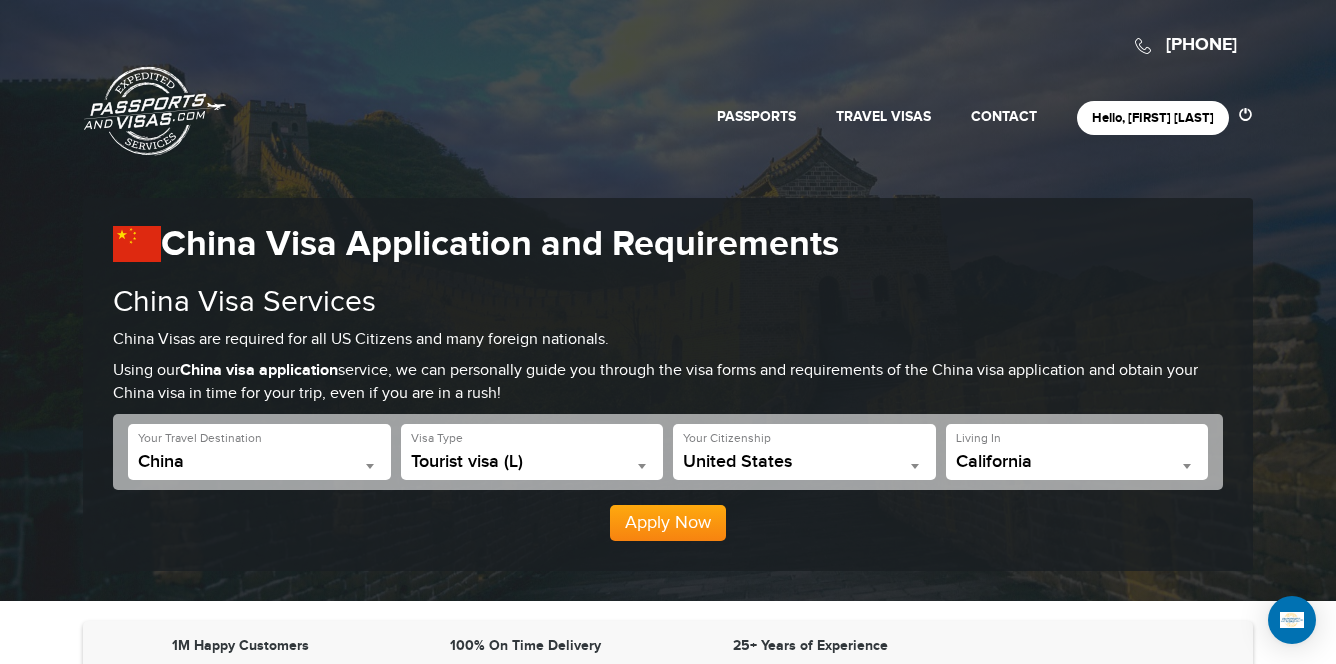 scroll, scrollTop: 0, scrollLeft: 0, axis: both 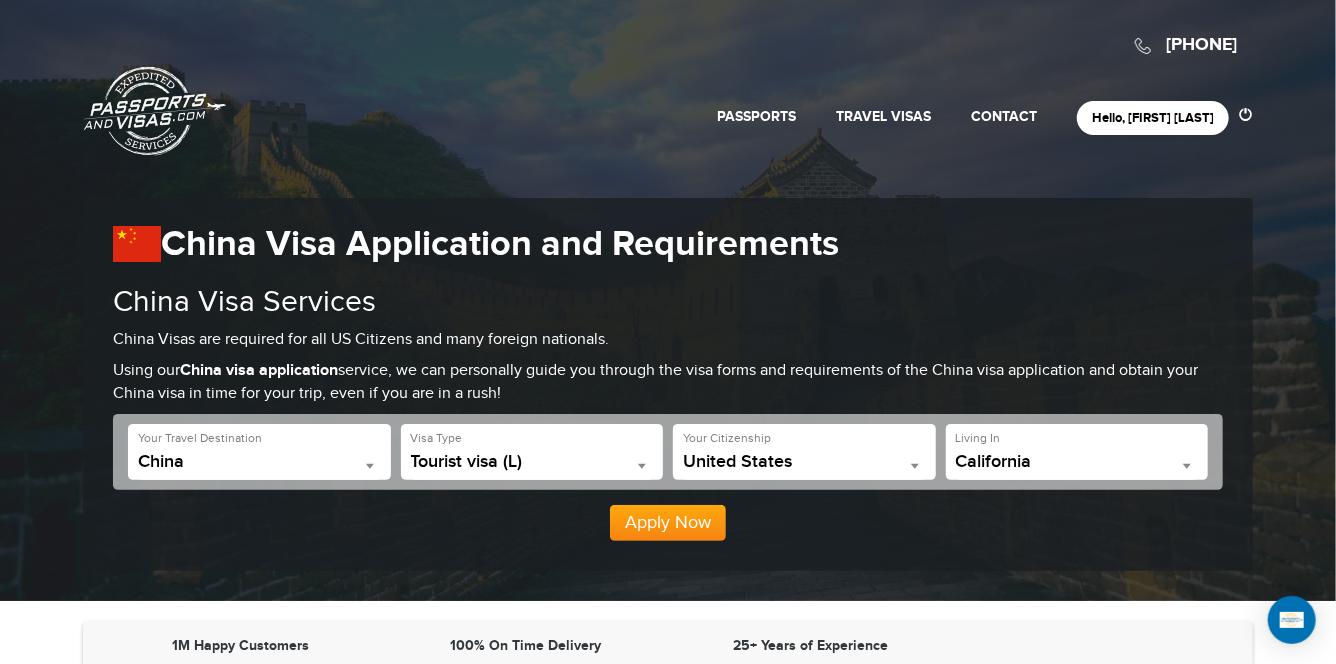 click on "Passports & Visas.com" at bounding box center [155, 111] 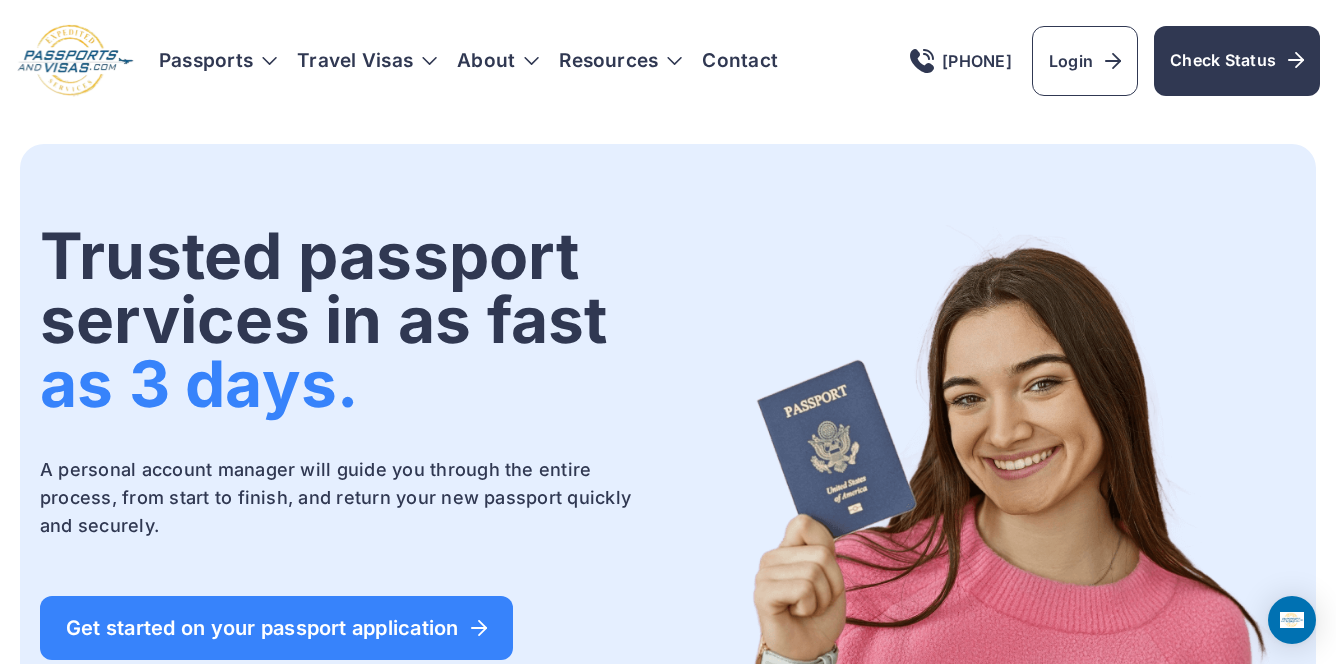 scroll, scrollTop: 0, scrollLeft: 0, axis: both 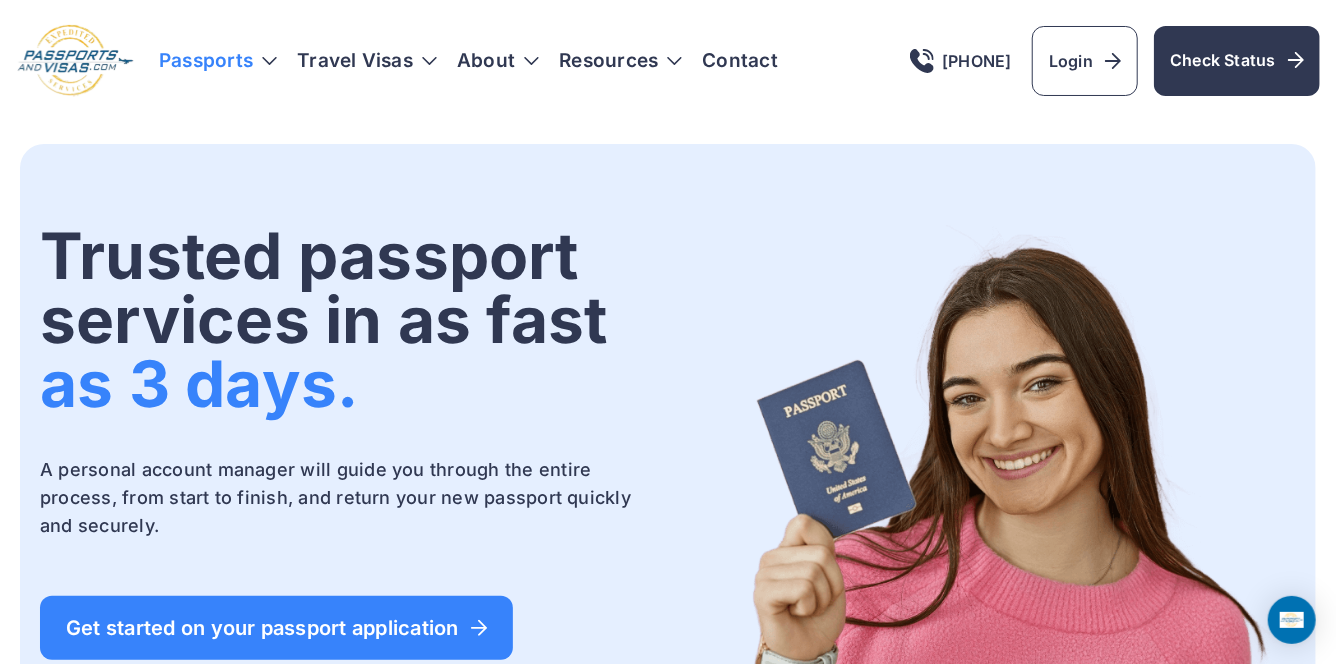 click on "Passports" at bounding box center (218, 61) 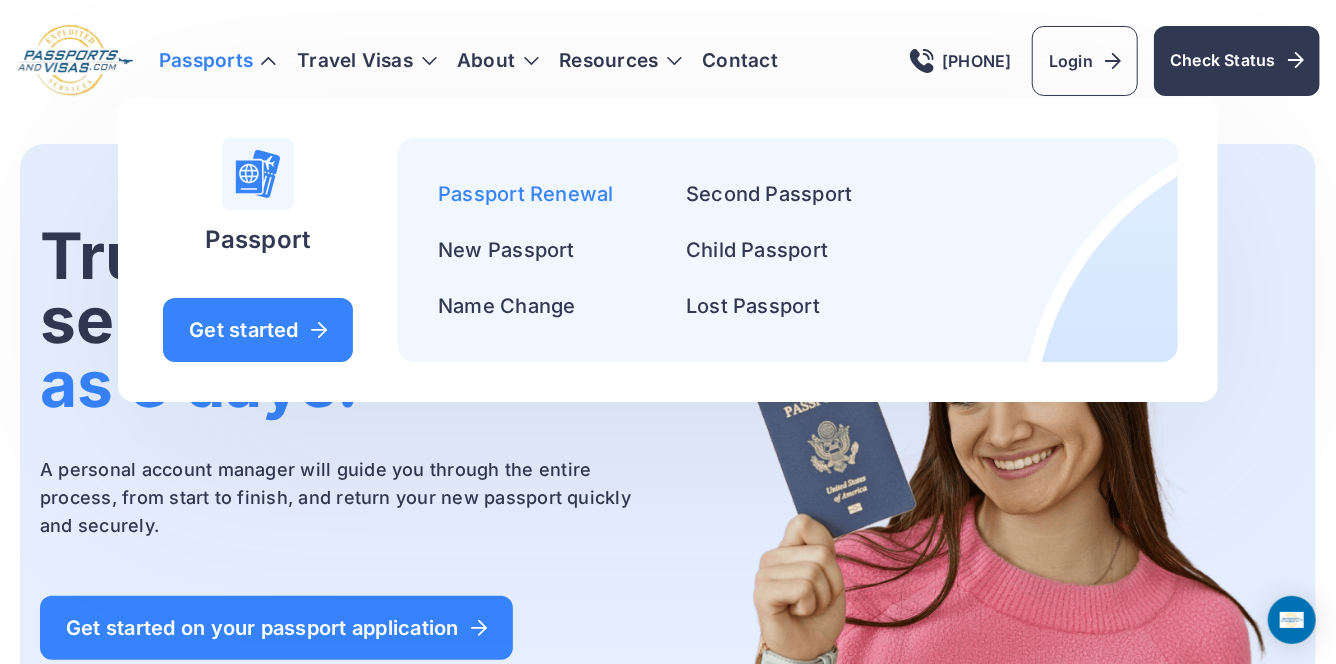 click on "Passport Renewal" at bounding box center [526, 194] 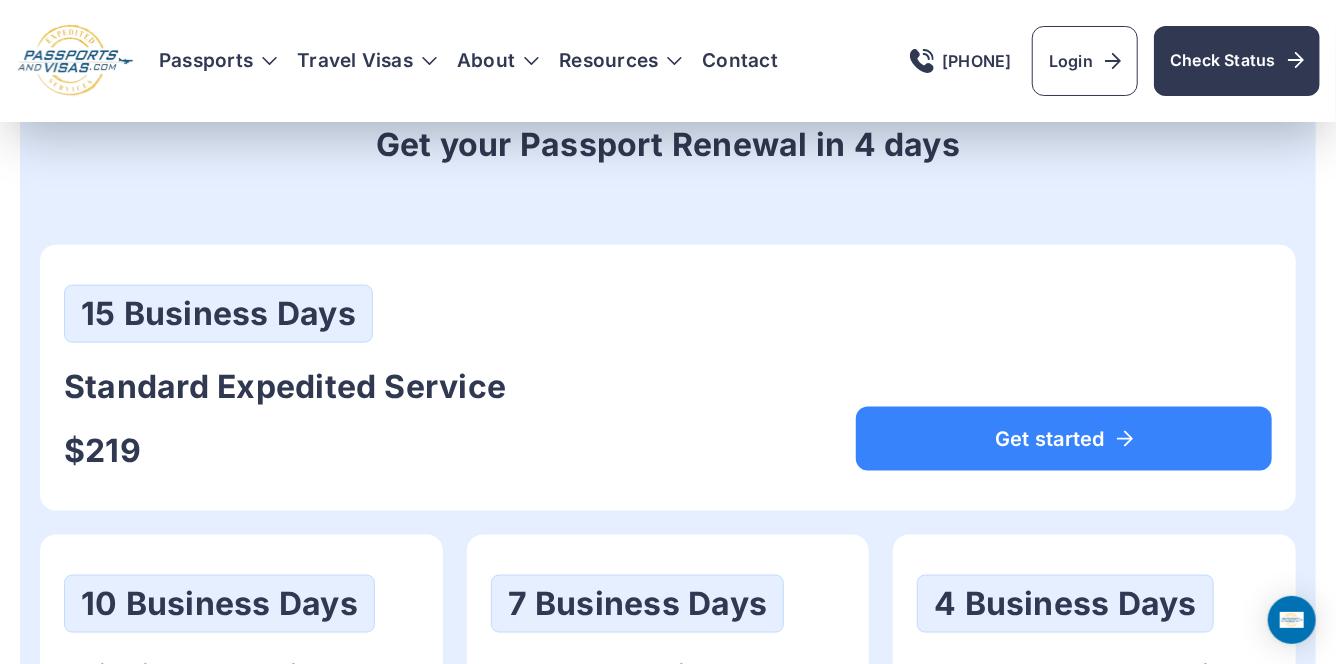 scroll, scrollTop: 0, scrollLeft: 0, axis: both 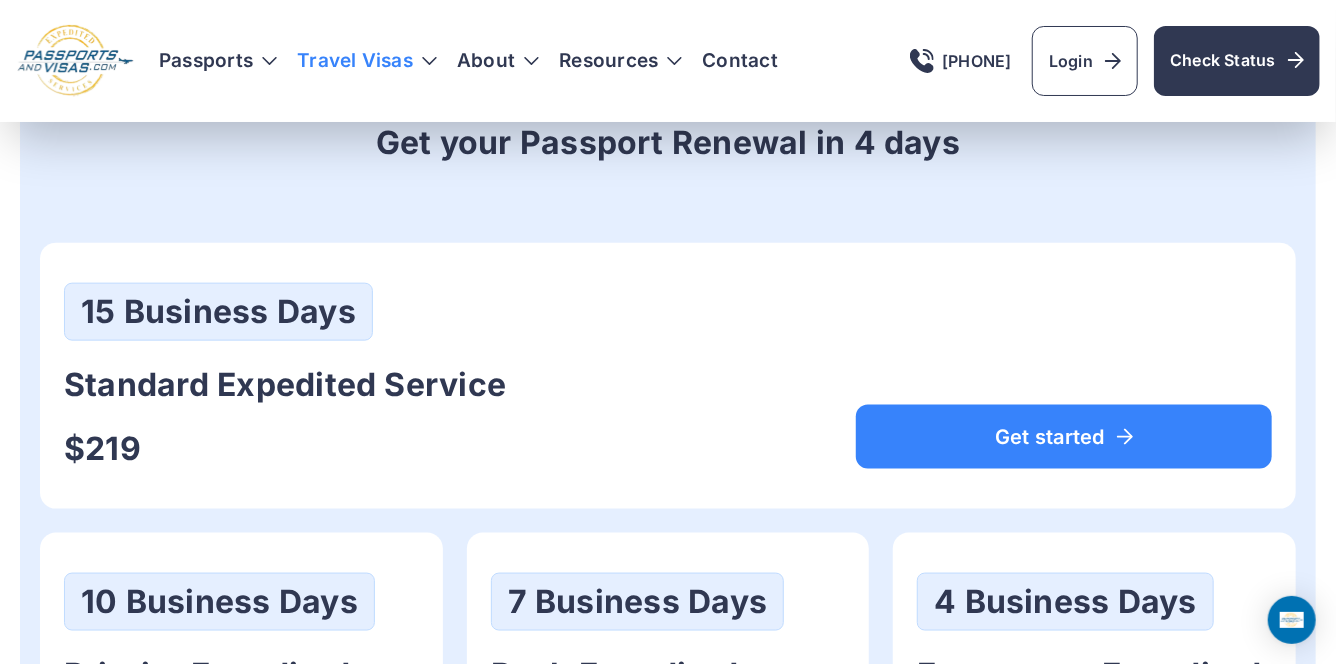 click on "Travel Visas" at bounding box center (367, 61) 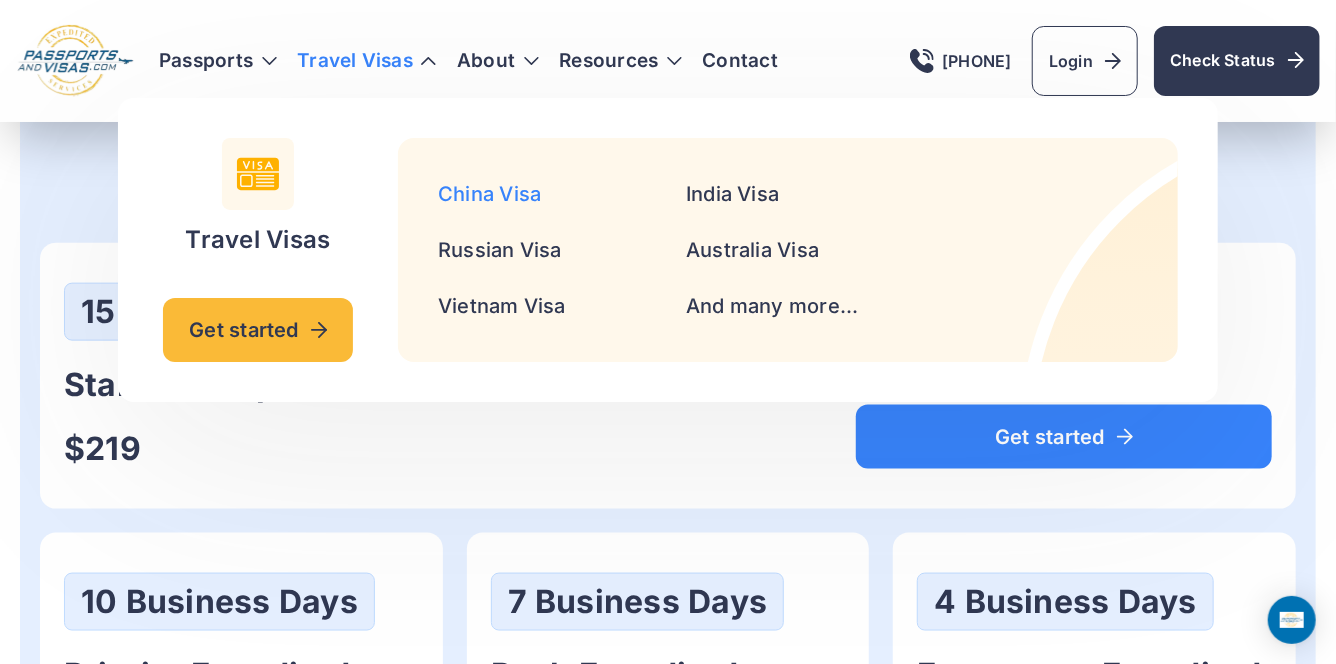 click on "China Visa" at bounding box center (489, 194) 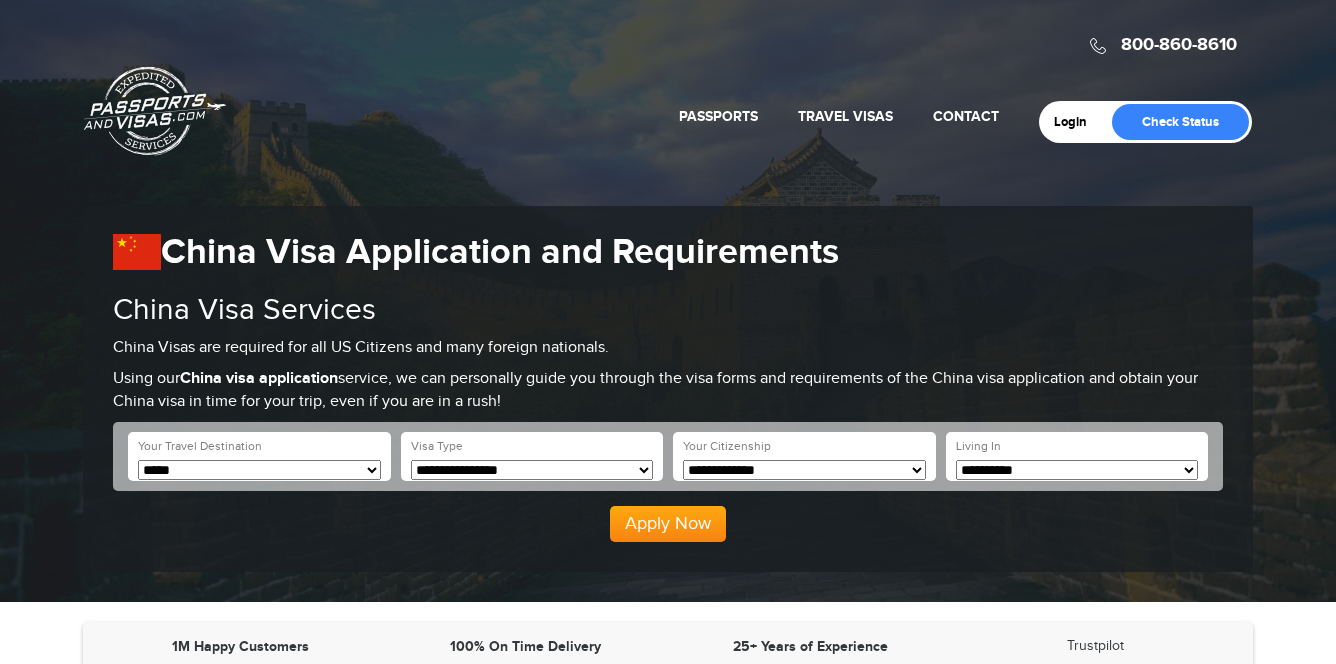 scroll, scrollTop: 0, scrollLeft: 0, axis: both 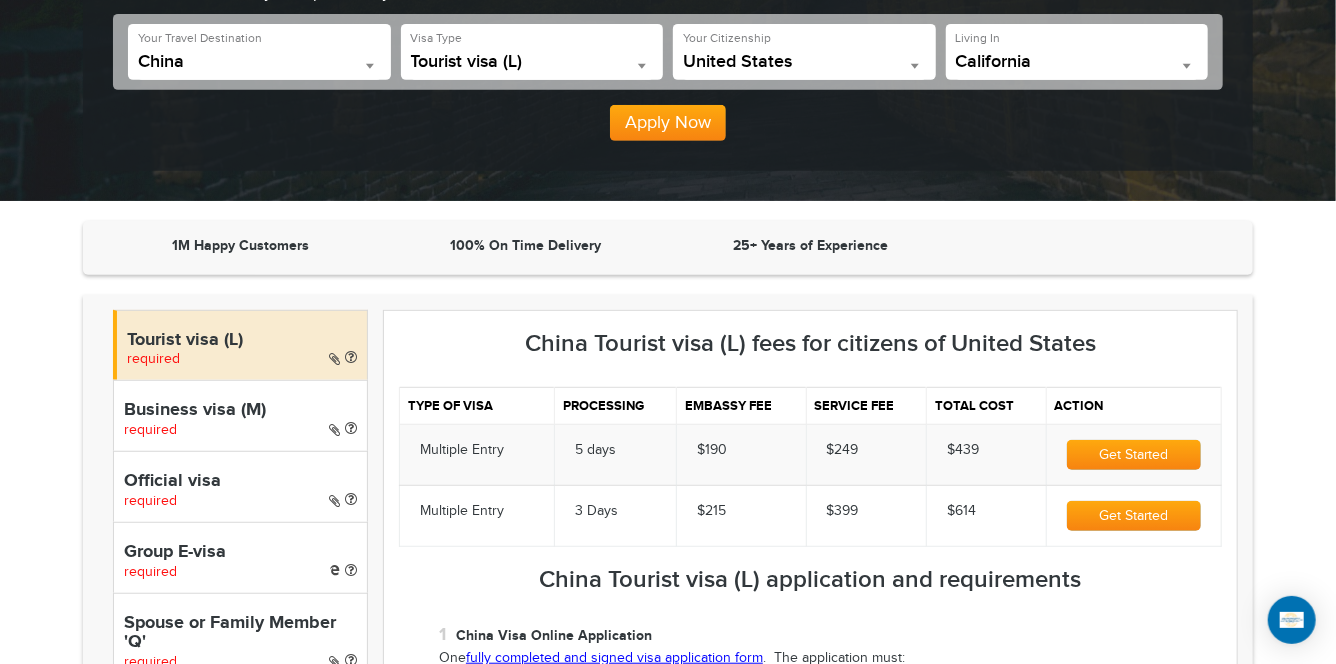 click on "Tourist visa (L)
required
Business visa (M)
required
Official visa
required
Group E-visa
required" at bounding box center (668, 1123) 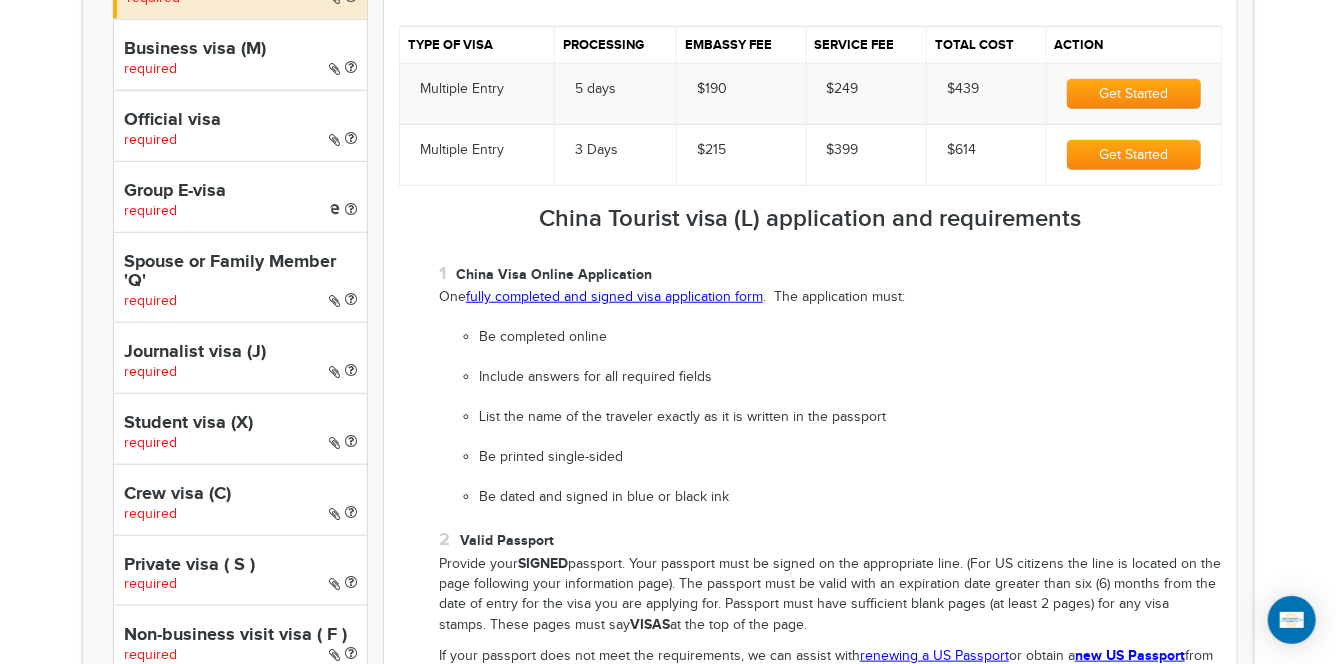 scroll, scrollTop: 763, scrollLeft: 0, axis: vertical 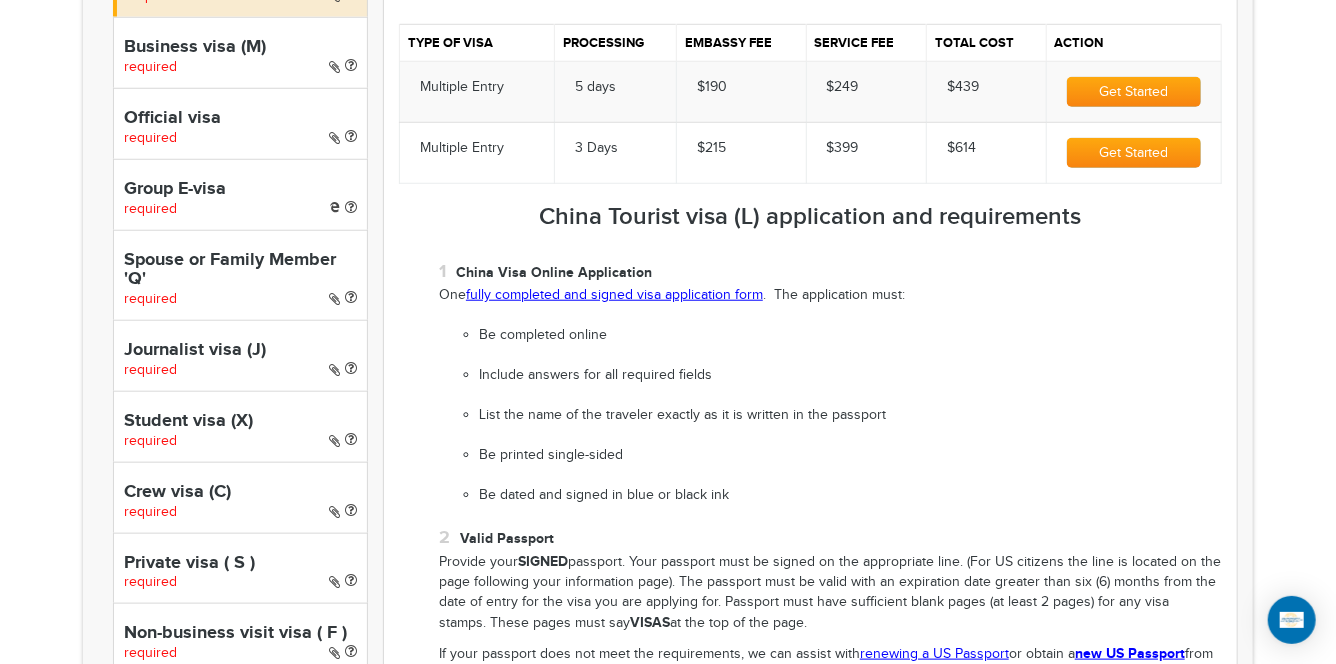 click on "Be printed single-sided" at bounding box center (850, 456) 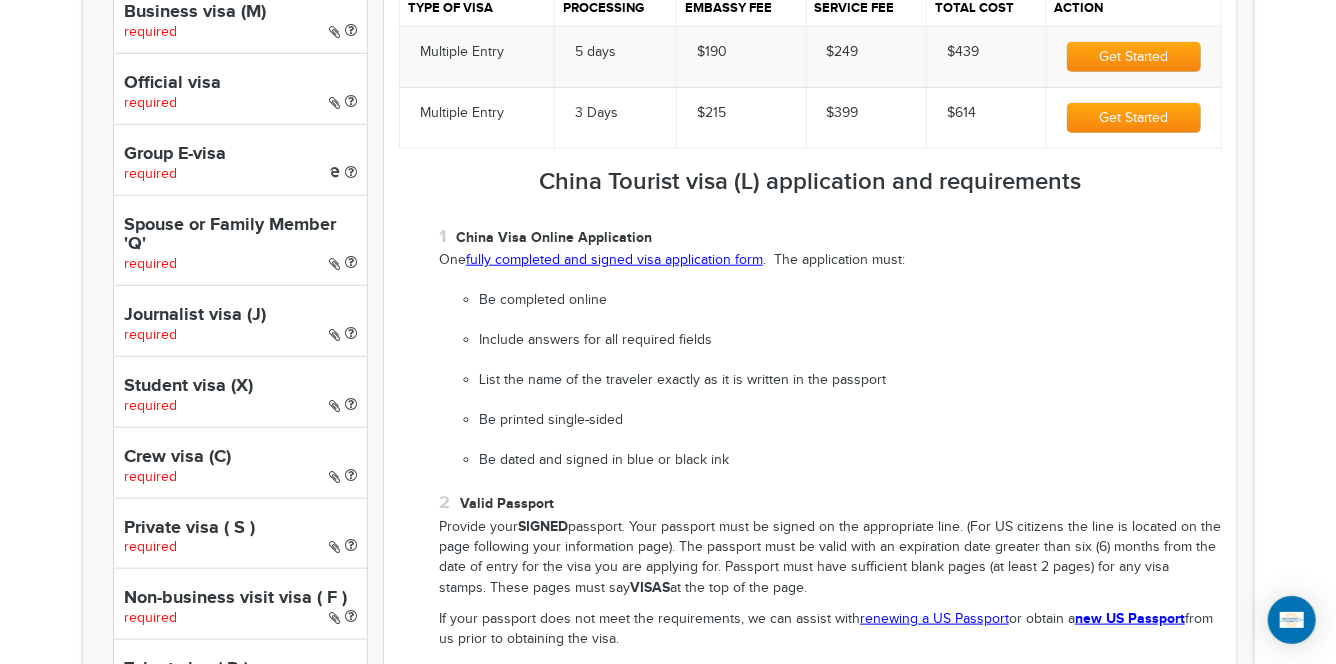 scroll, scrollTop: 800, scrollLeft: 0, axis: vertical 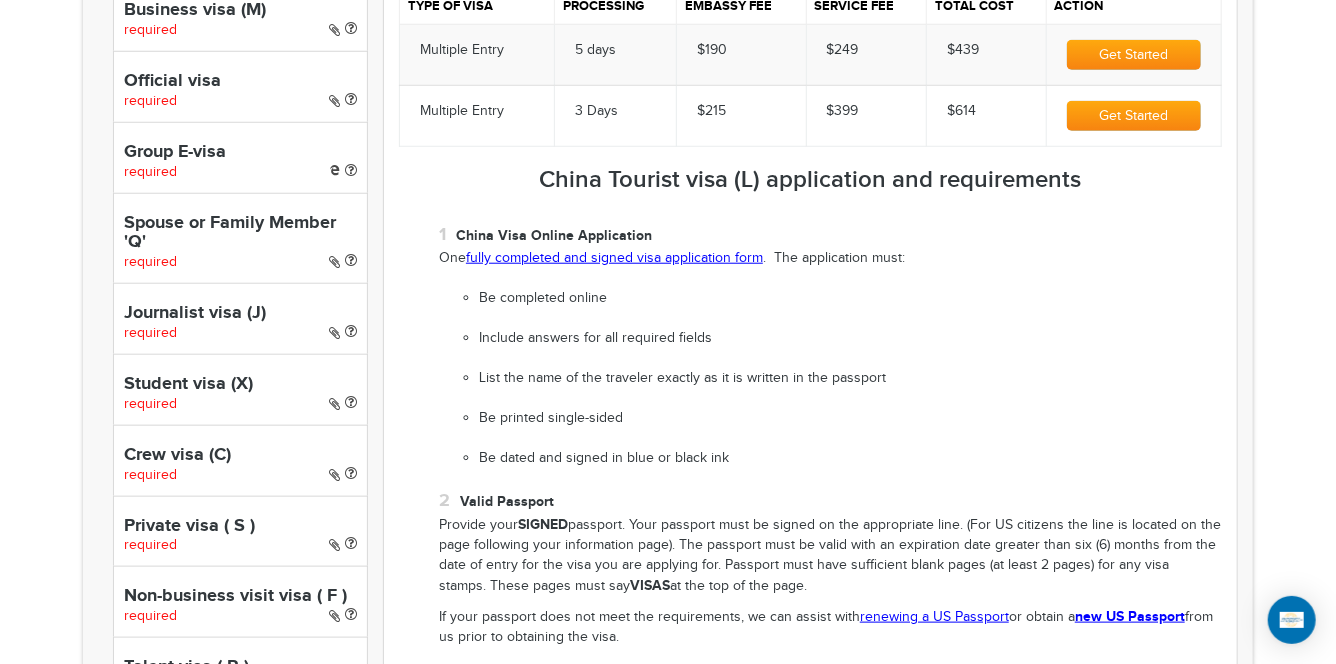 click on "China Visa Online Application  One  fully completed and signed visa application form .  The application must:
Be completed online
Include answers for all required fields
List the name of the traveler exactly as it is written in the passport
Be printed single-sided
Be dated and signed in blue or black ink" at bounding box center (830, 346) 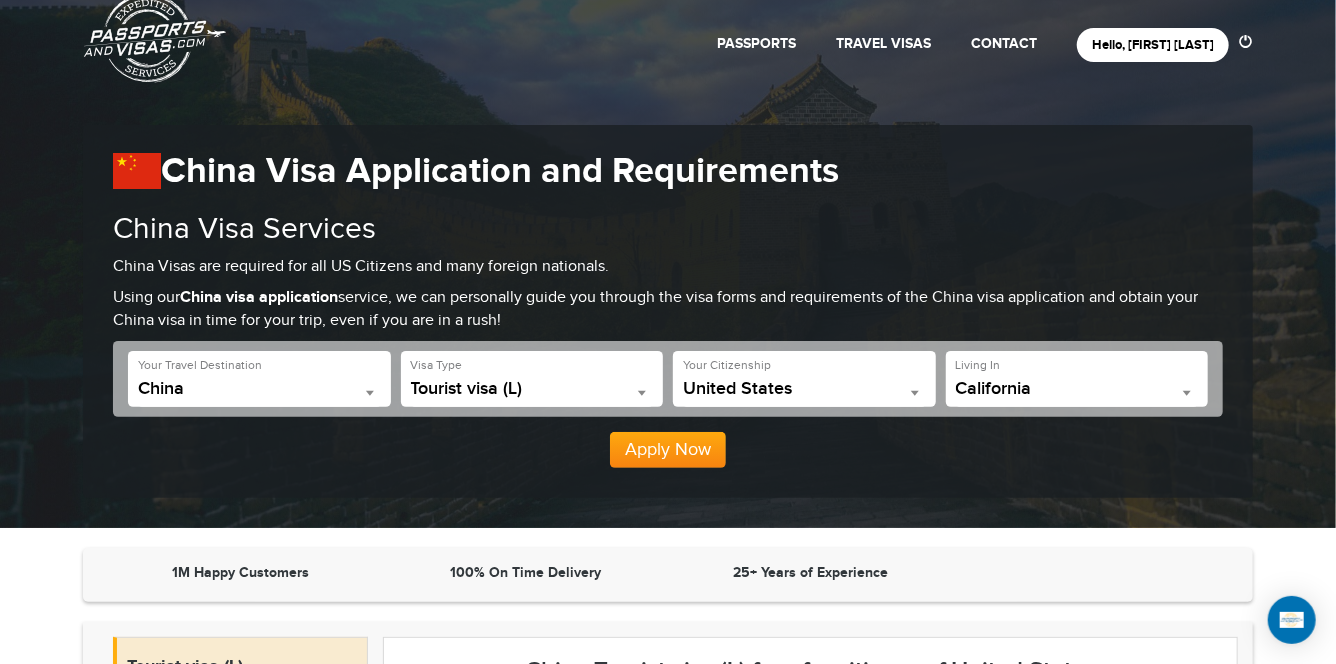 scroll, scrollTop: 0, scrollLeft: 0, axis: both 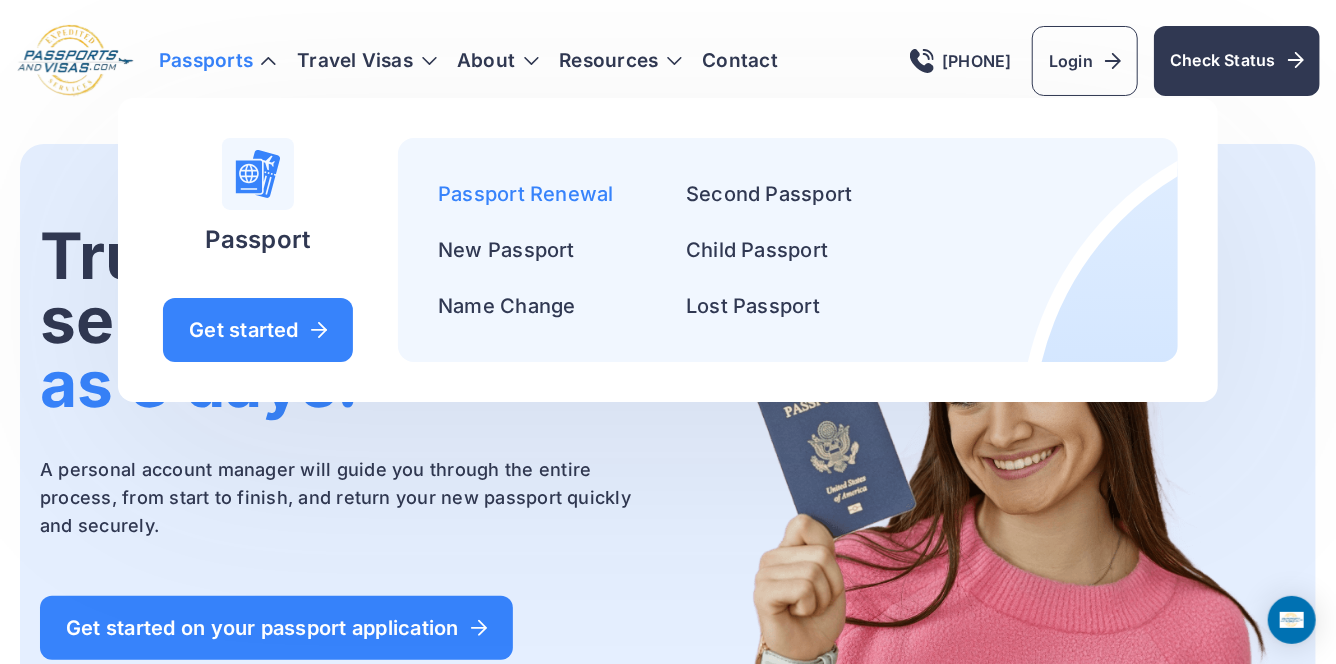 click on "Passport Renewal" at bounding box center (526, 194) 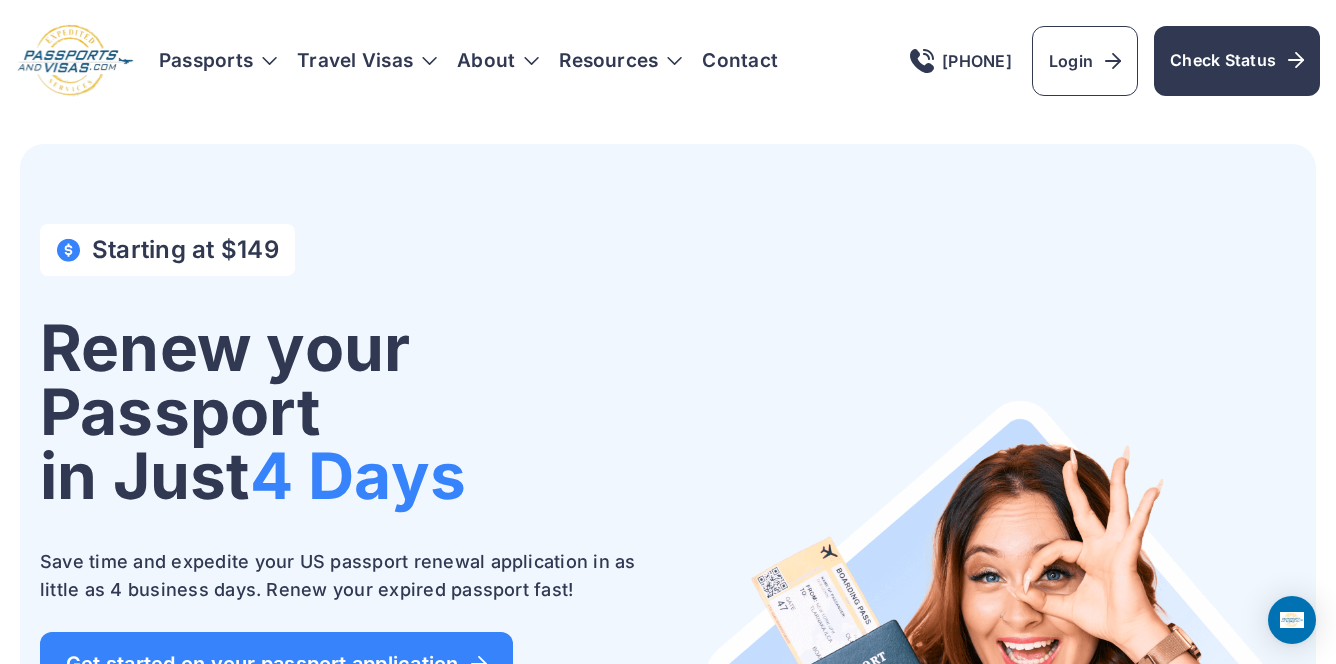 scroll, scrollTop: 0, scrollLeft: 0, axis: both 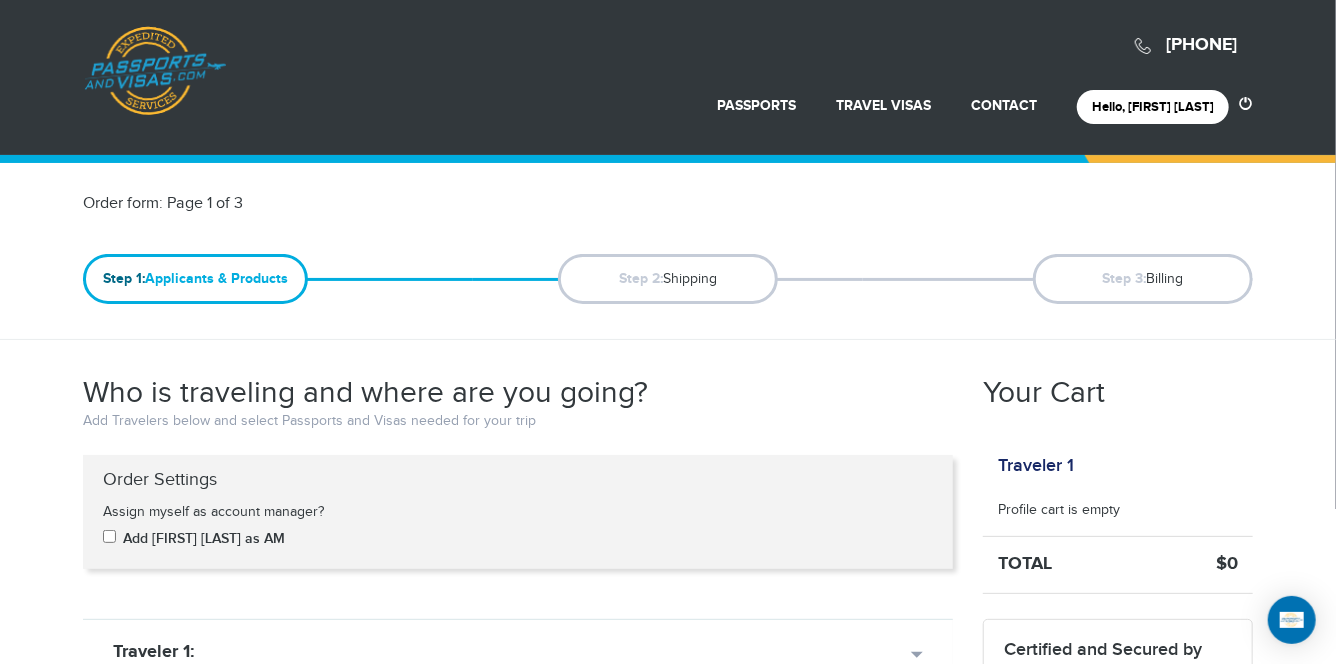 click on "**********" at bounding box center [668, 1175] 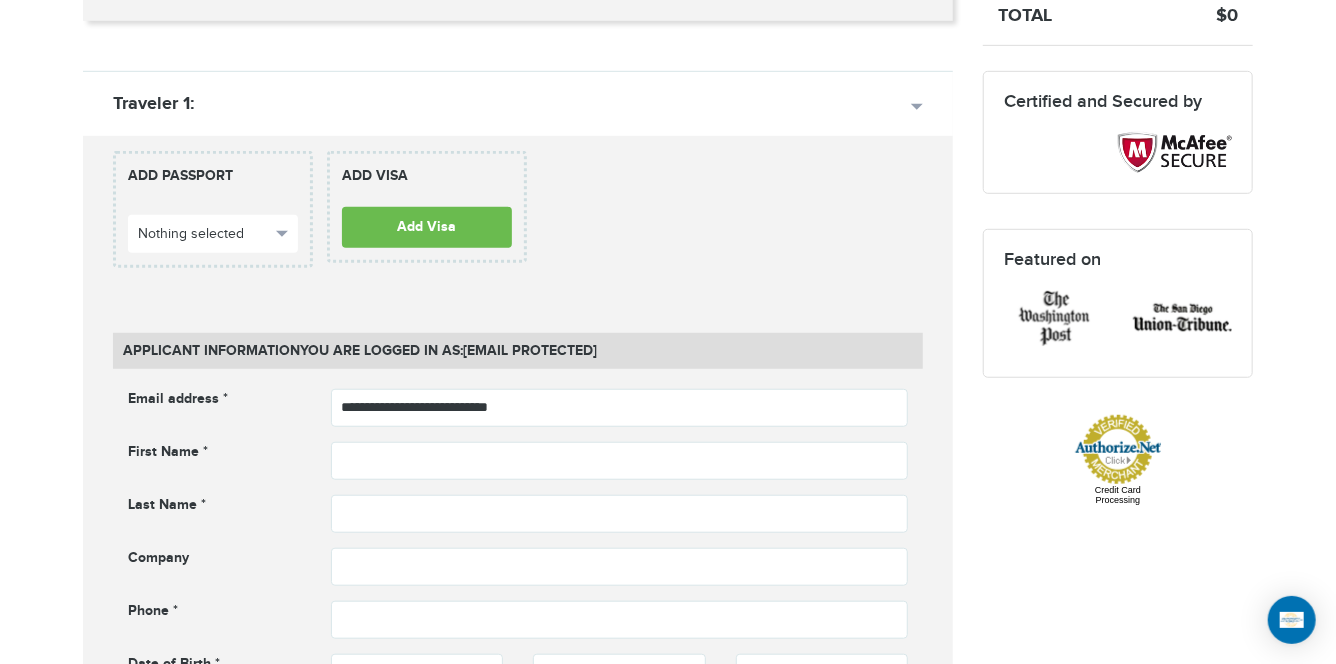 scroll, scrollTop: 581, scrollLeft: 0, axis: vertical 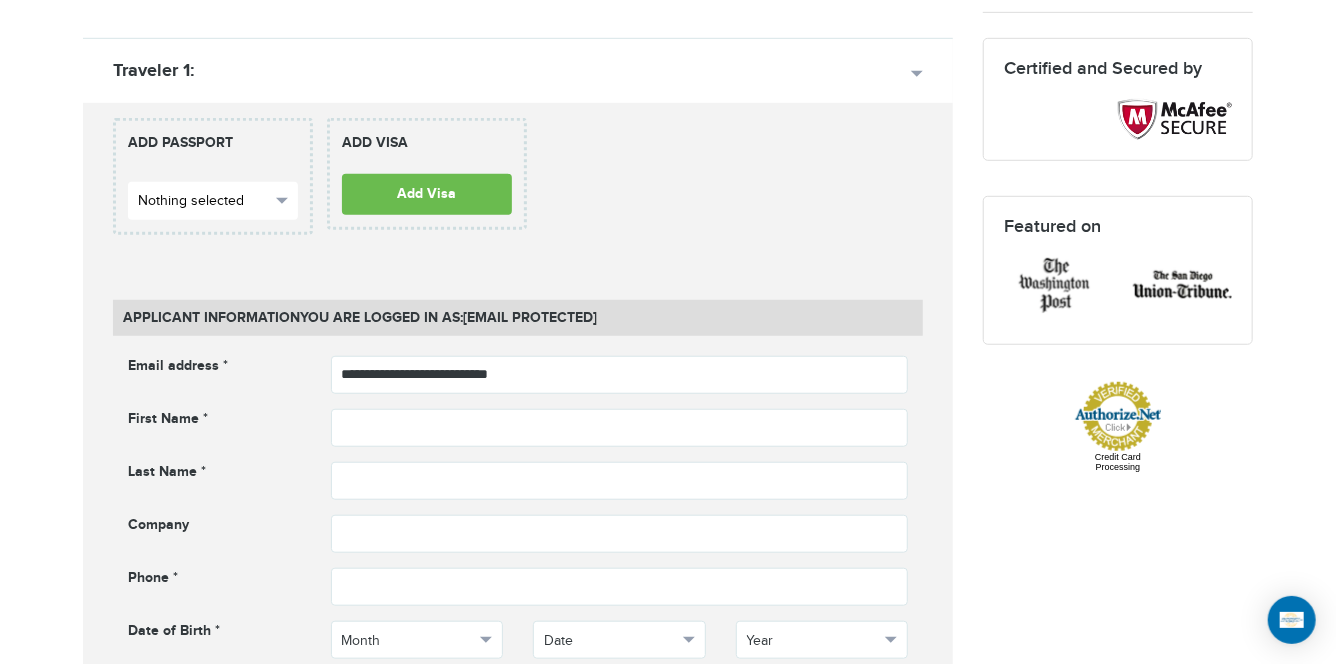 click on "Nothing selected" at bounding box center [204, 201] 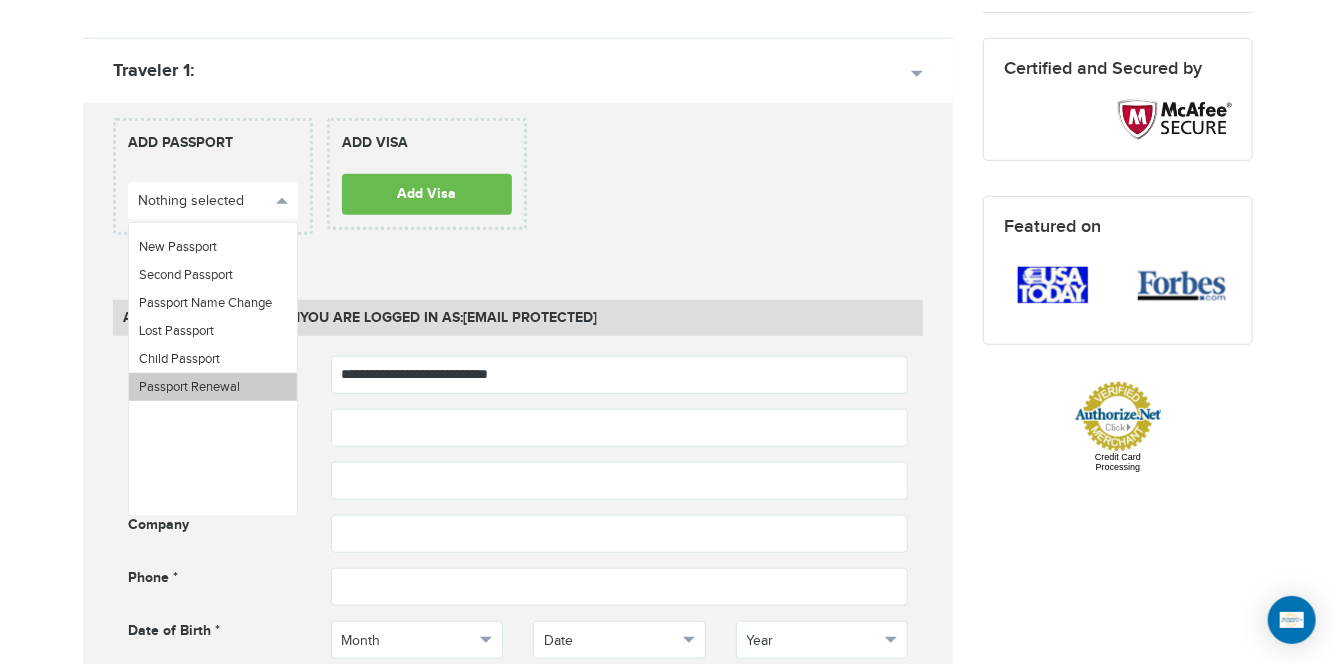 click on "Passport Renewal" at bounding box center (189, 387) 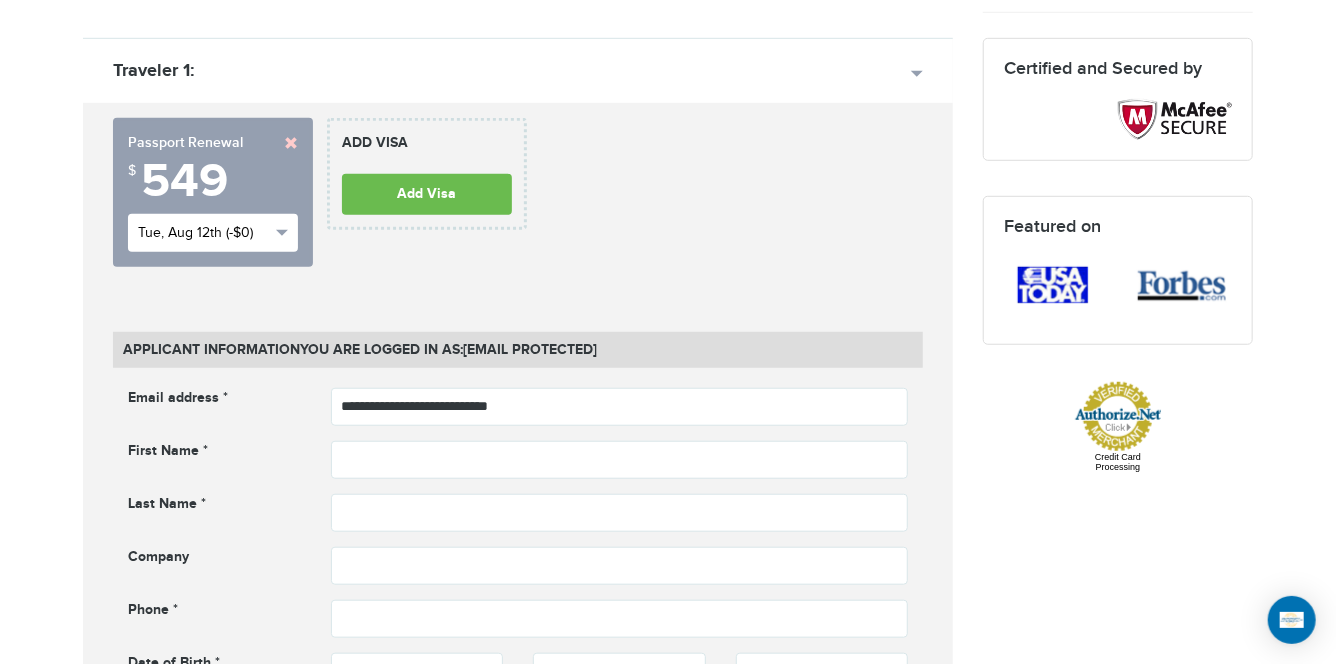 click on "Tue, Aug 12th (-$0)" at bounding box center [204, 233] 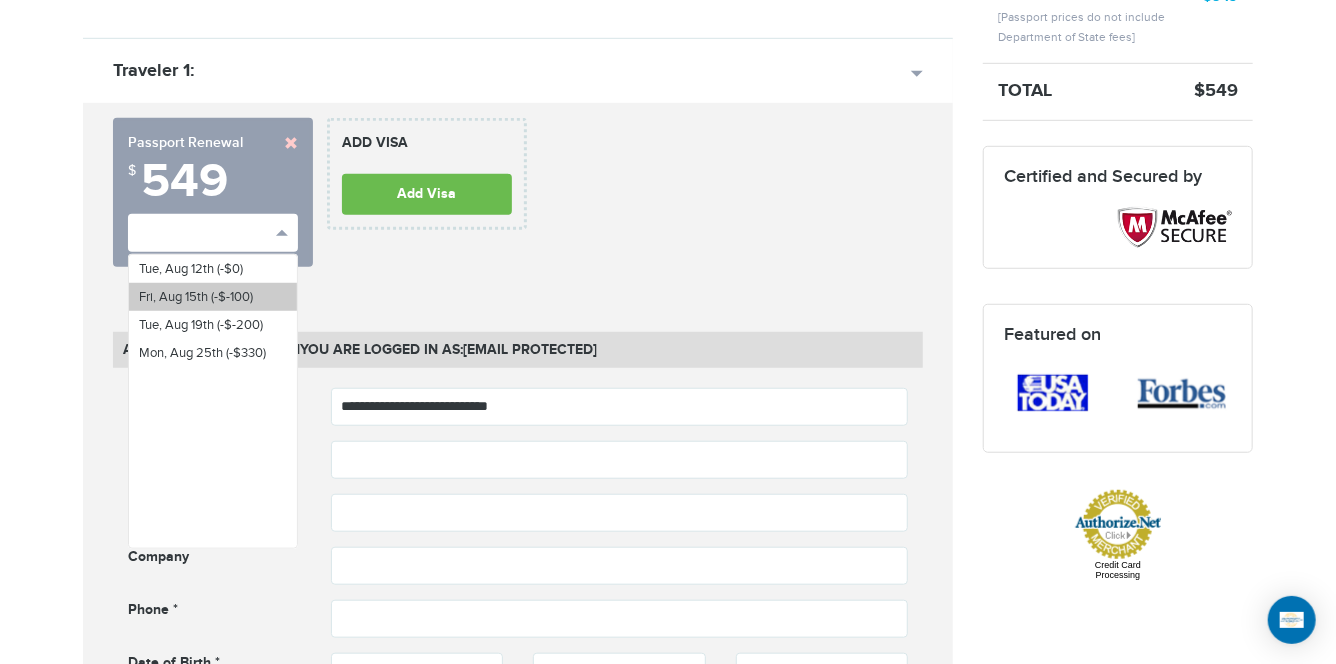 click on "Fri, Aug 15th (-$-100)" at bounding box center [213, 297] 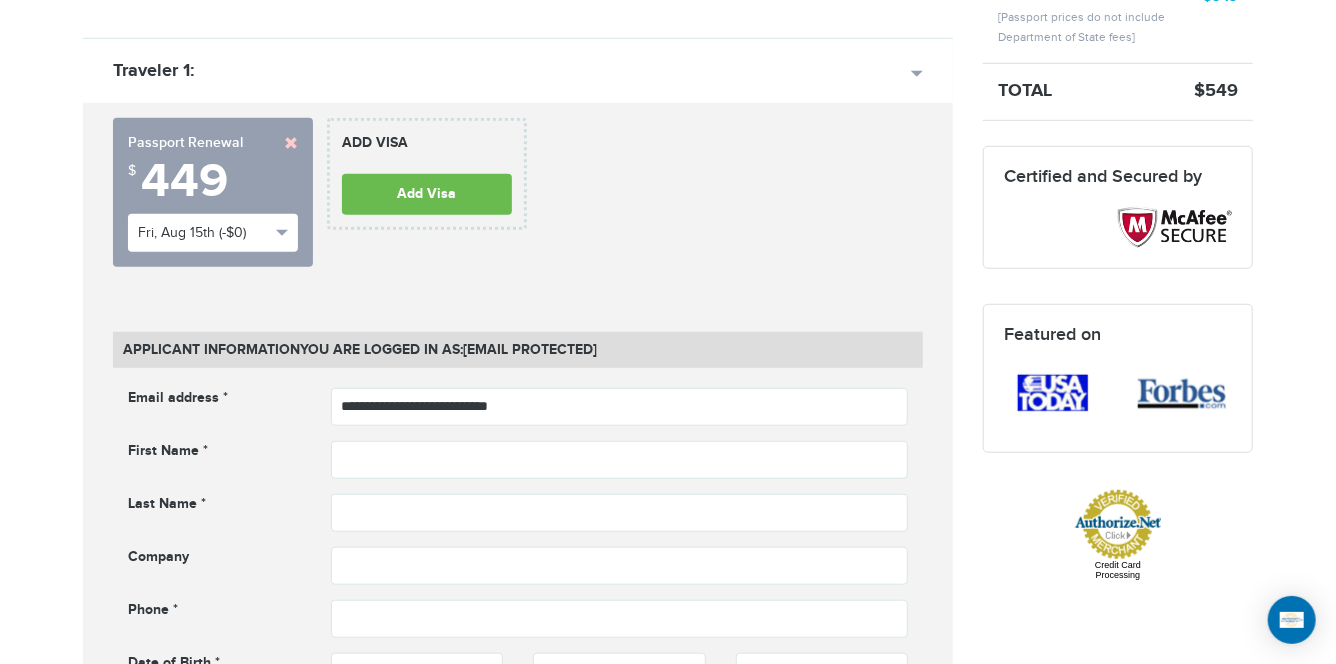 click on "**********" at bounding box center [518, 200] 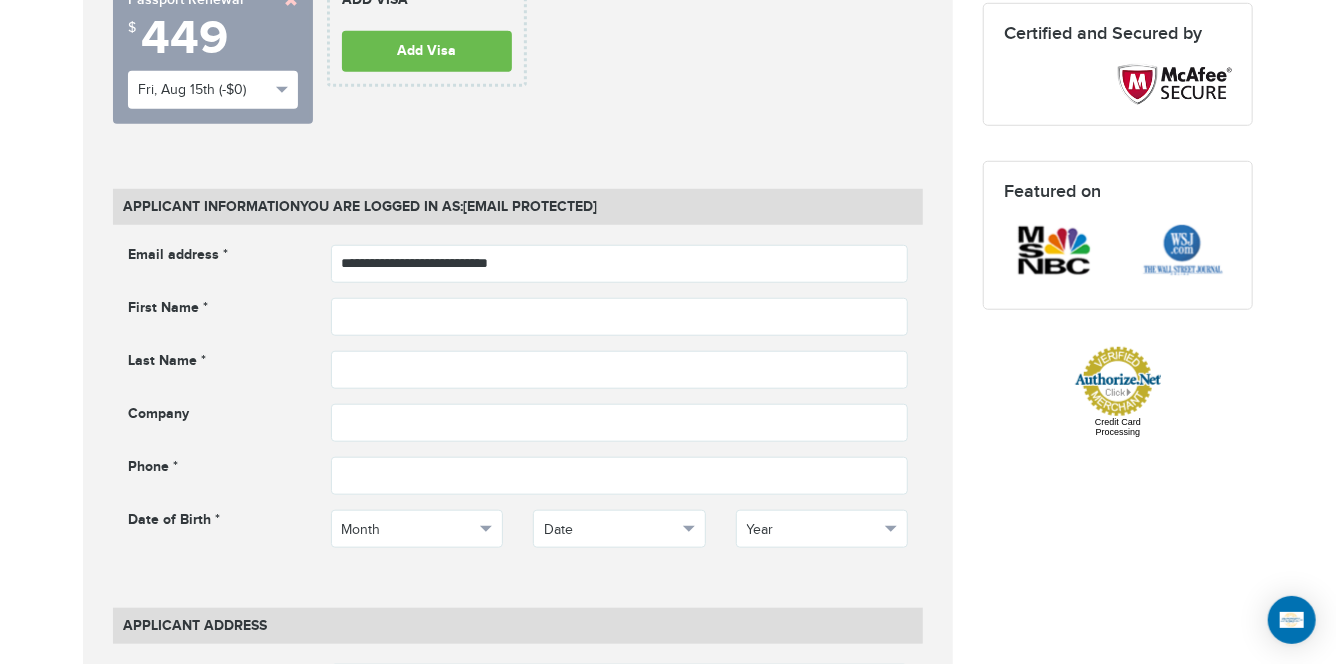 scroll, scrollTop: 727, scrollLeft: 0, axis: vertical 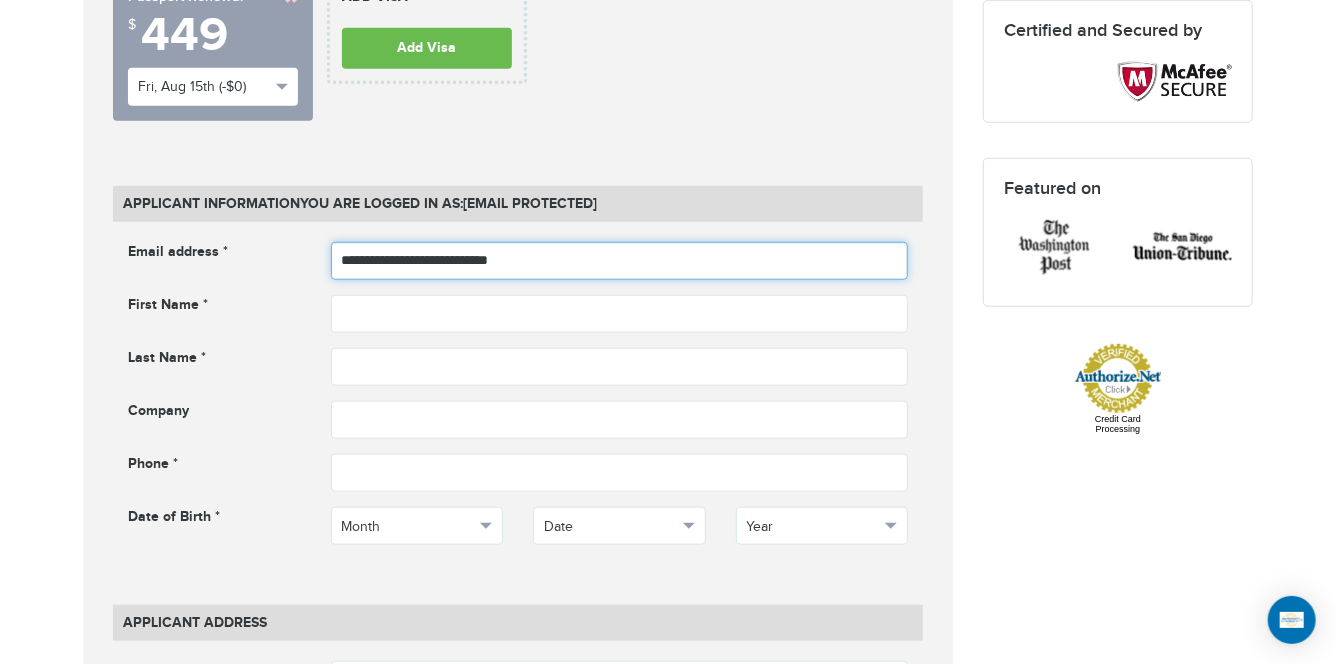 click on "**********" at bounding box center (620, 261) 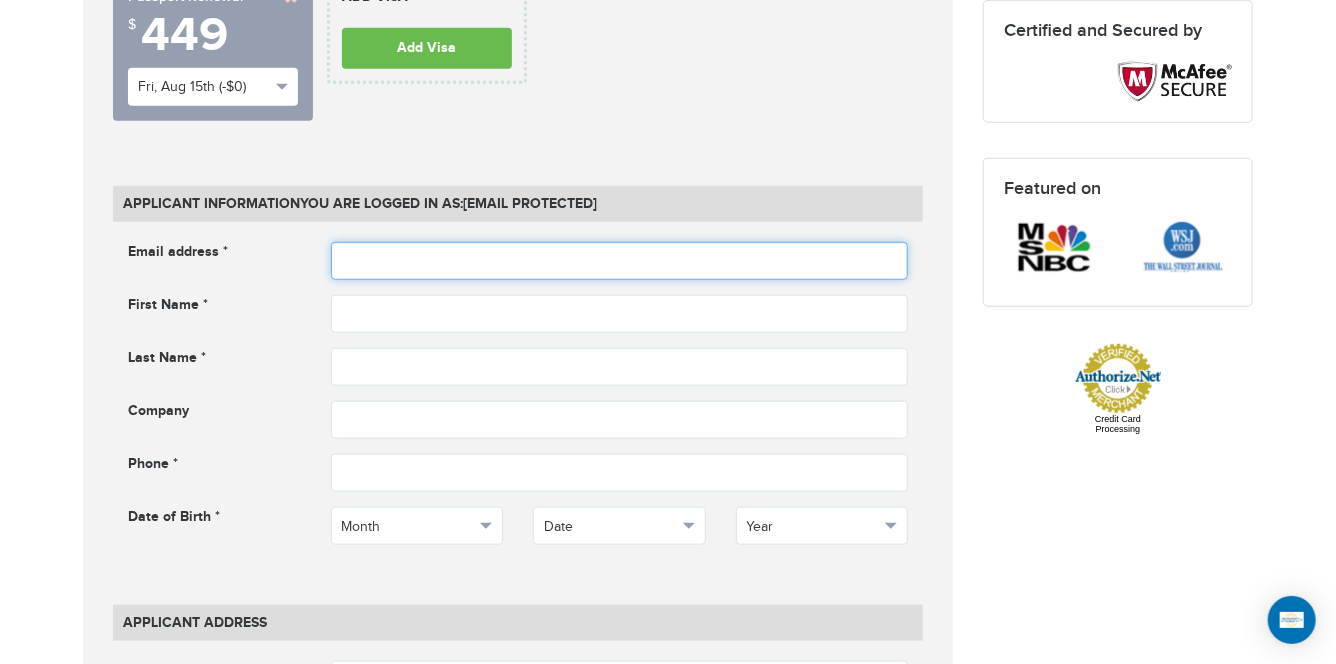 type 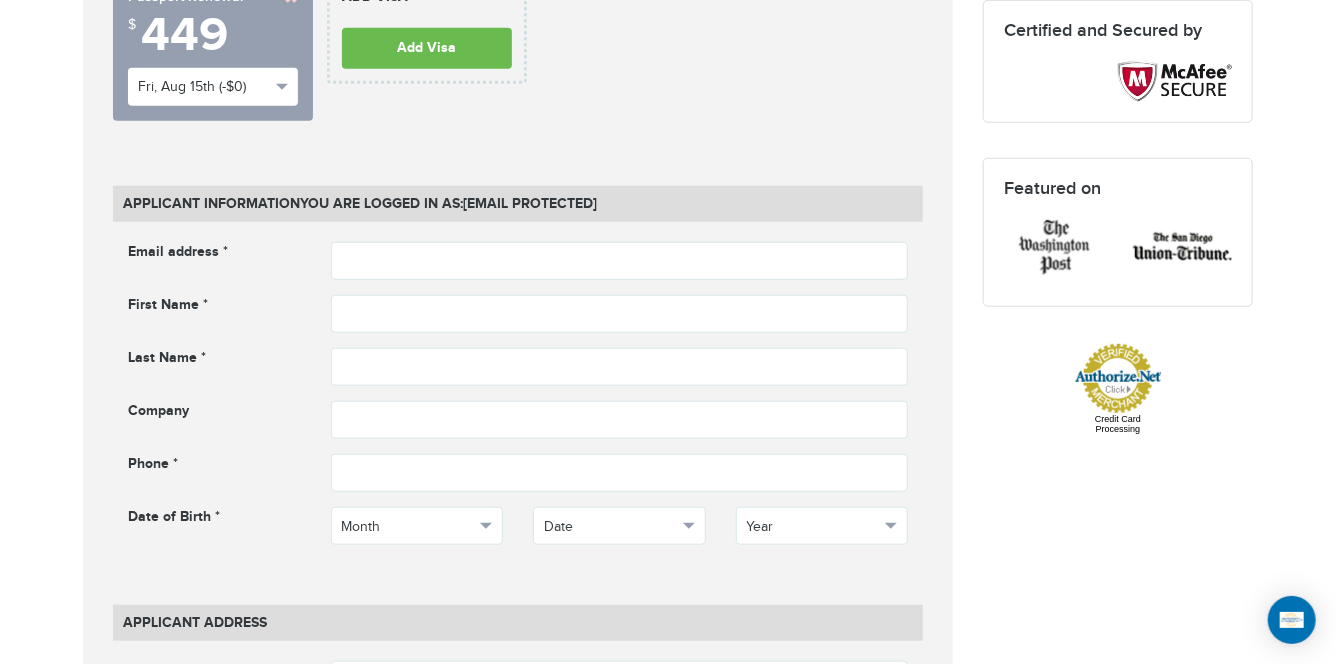 click on "**********" at bounding box center (518, 54) 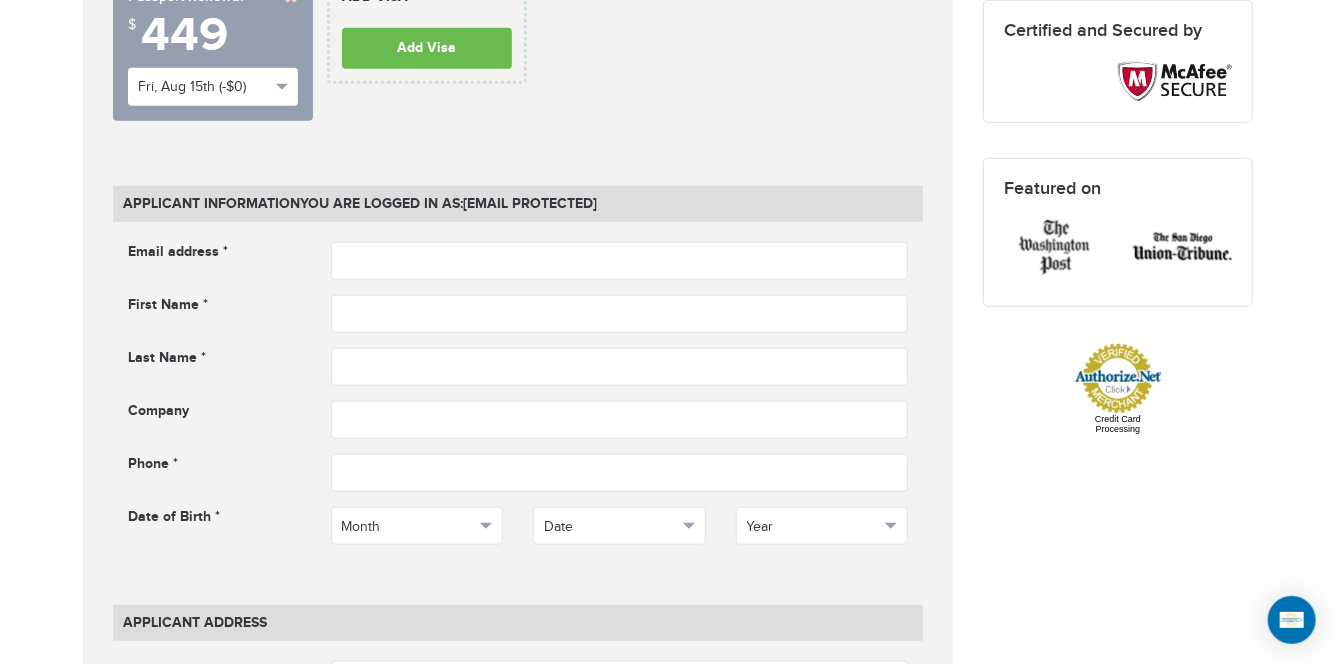 click on "720-593-6473
Passports & Visas.com
Hello, Lourisha Nottage
Passports
Passport Renewal
New Passport
Second Passport
Passport Name Change
Lost Passport
Child Passport
About" at bounding box center [668, 1175] 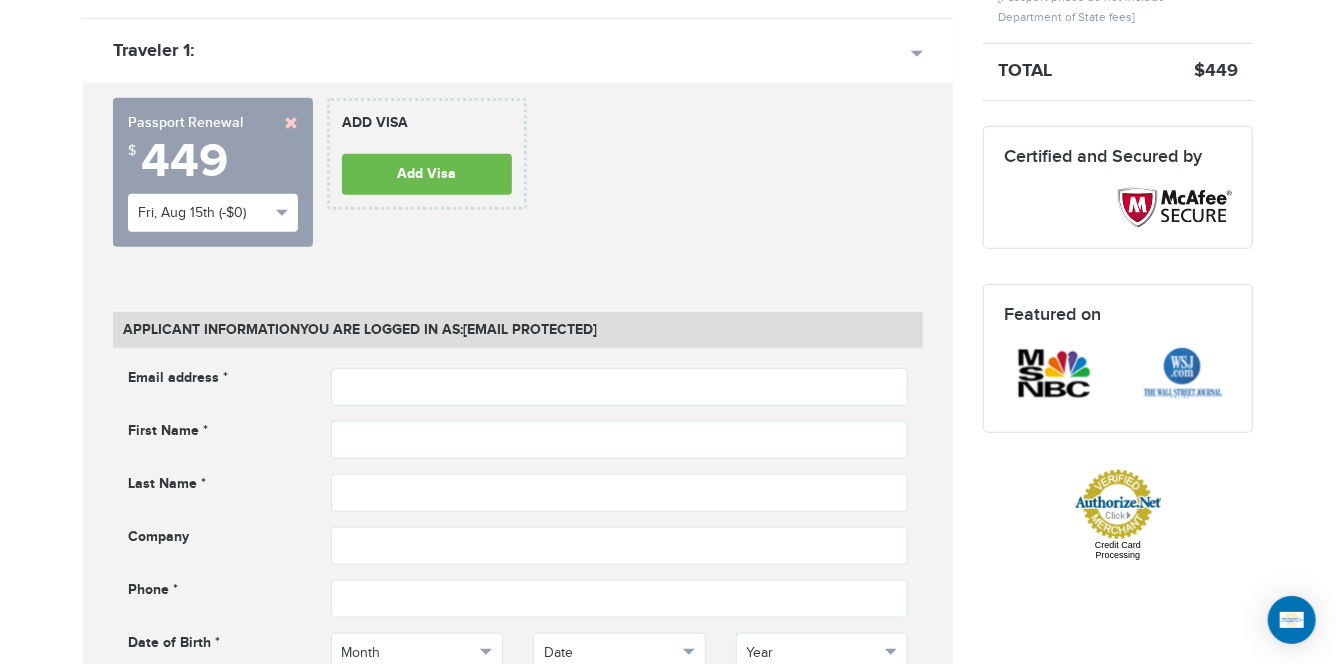 scroll, scrollTop: 563, scrollLeft: 0, axis: vertical 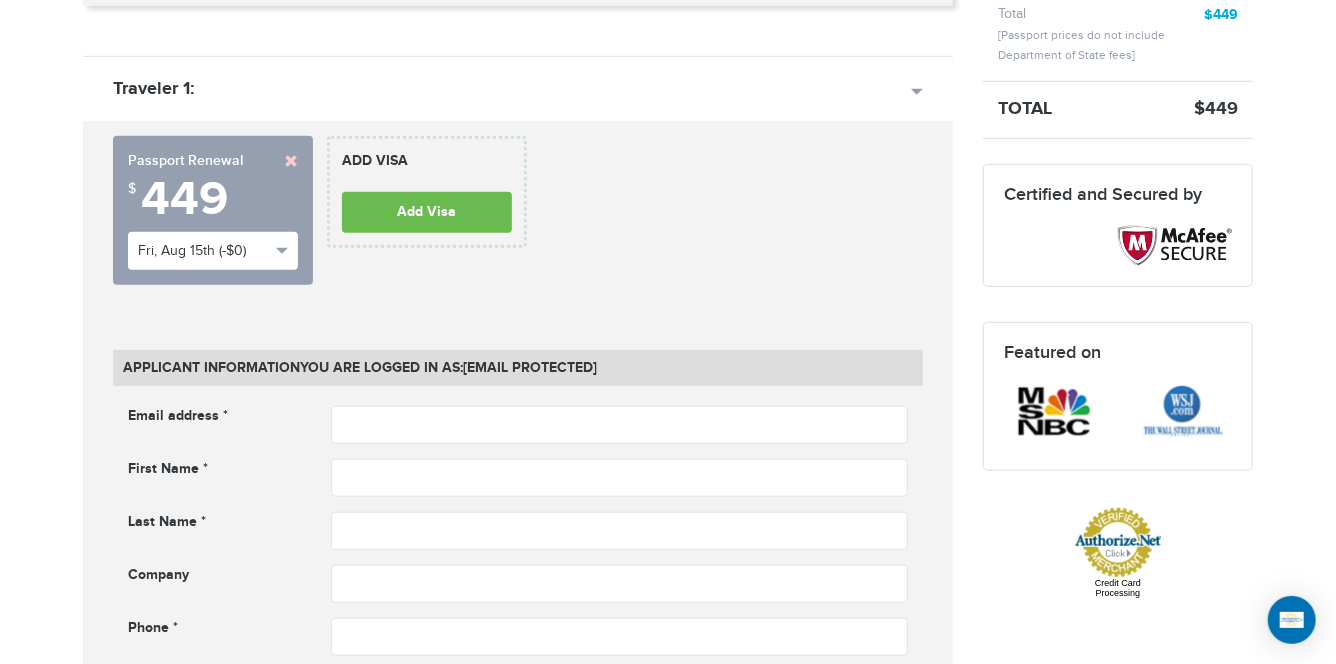 click at bounding box center [291, 161] 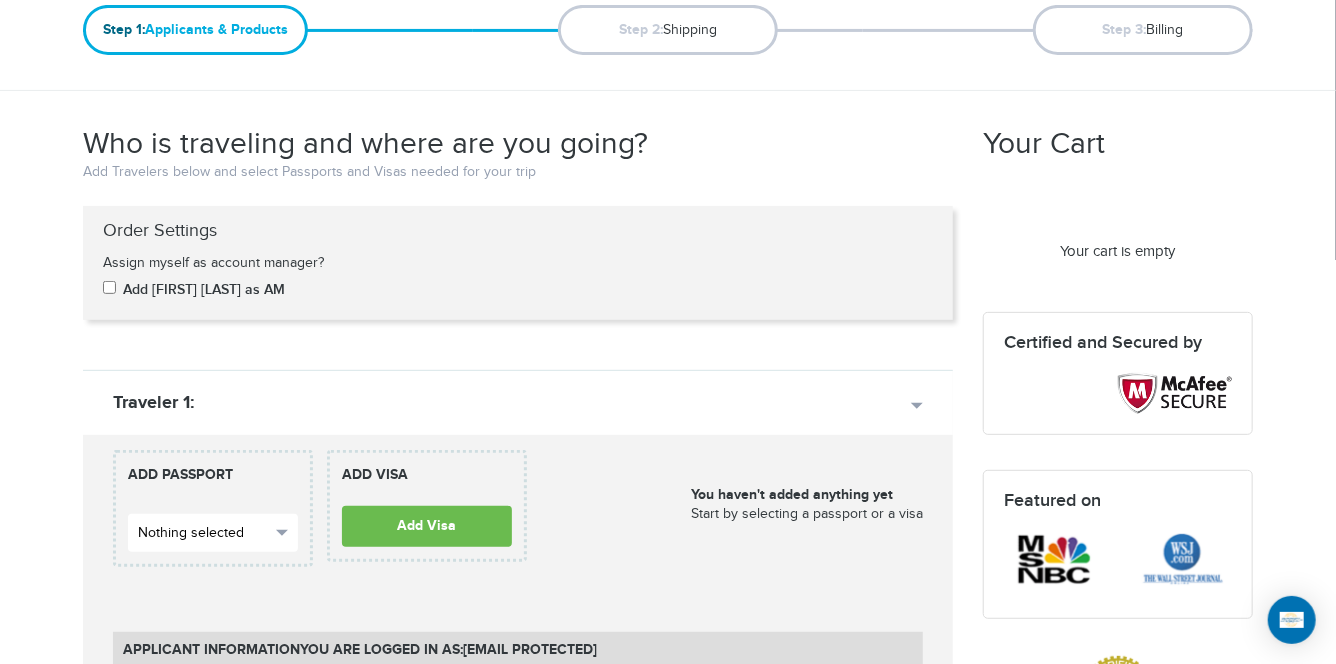 scroll, scrollTop: 0, scrollLeft: 0, axis: both 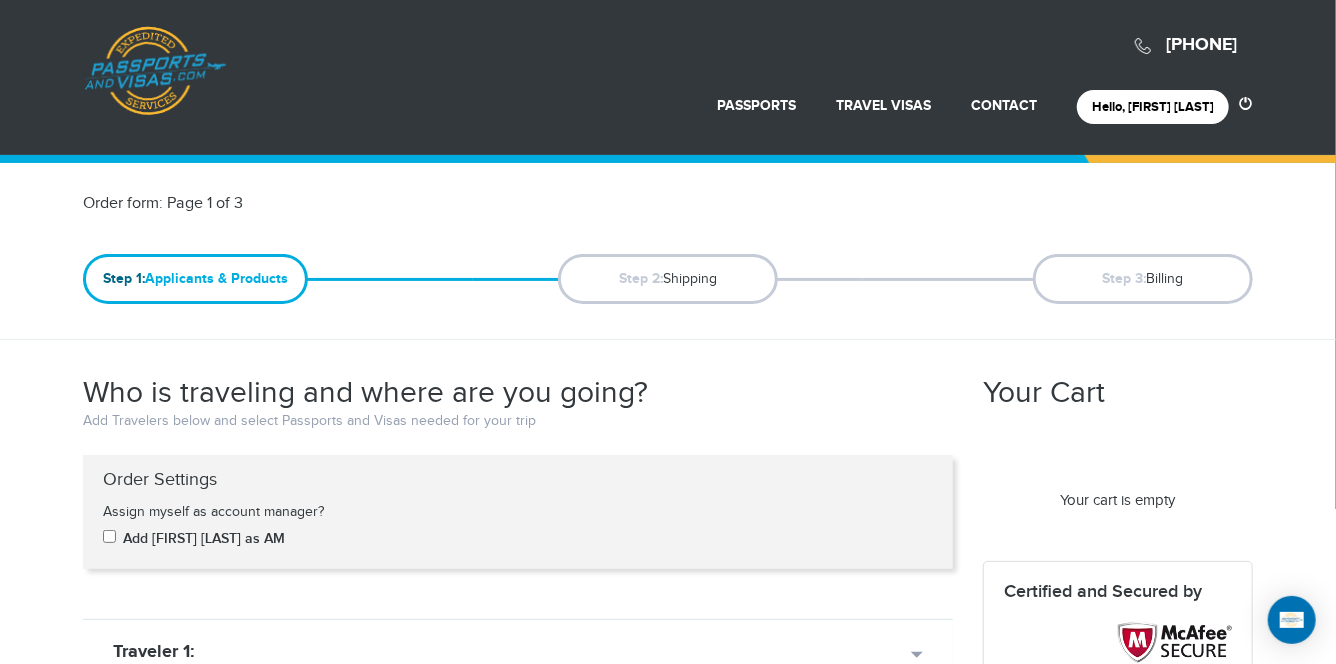 click on "Passports & Visas.com" at bounding box center [155, 71] 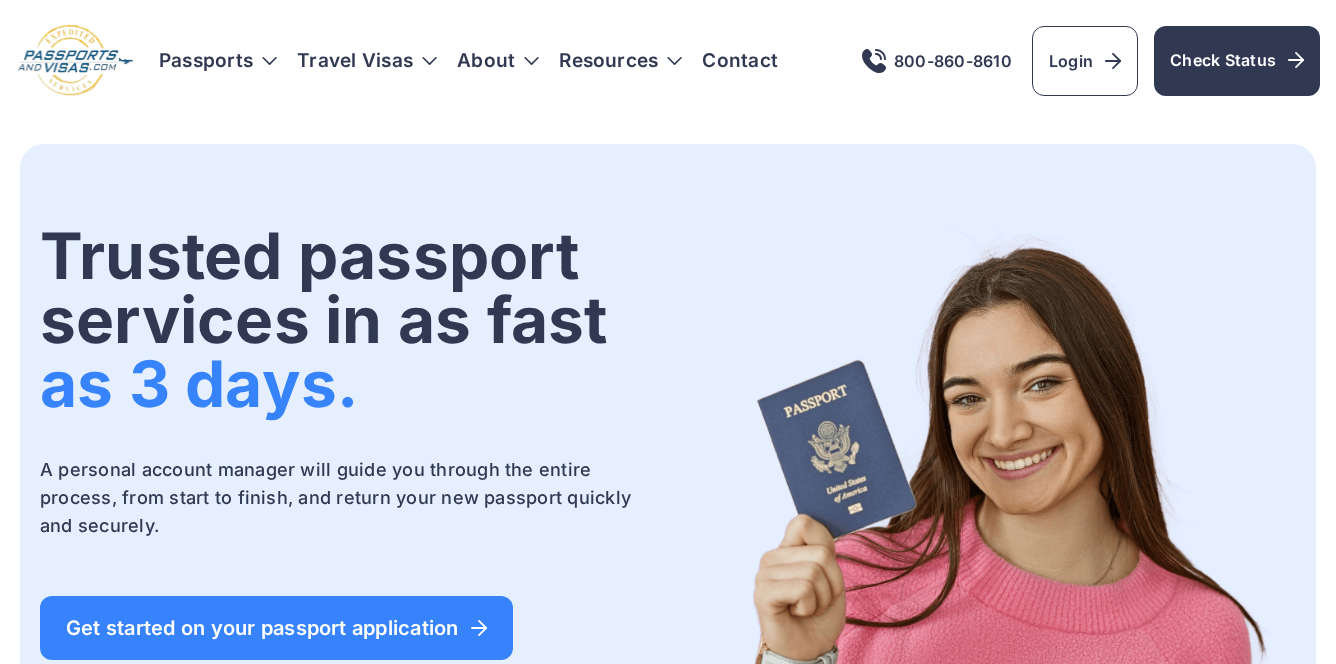 scroll, scrollTop: 0, scrollLeft: 0, axis: both 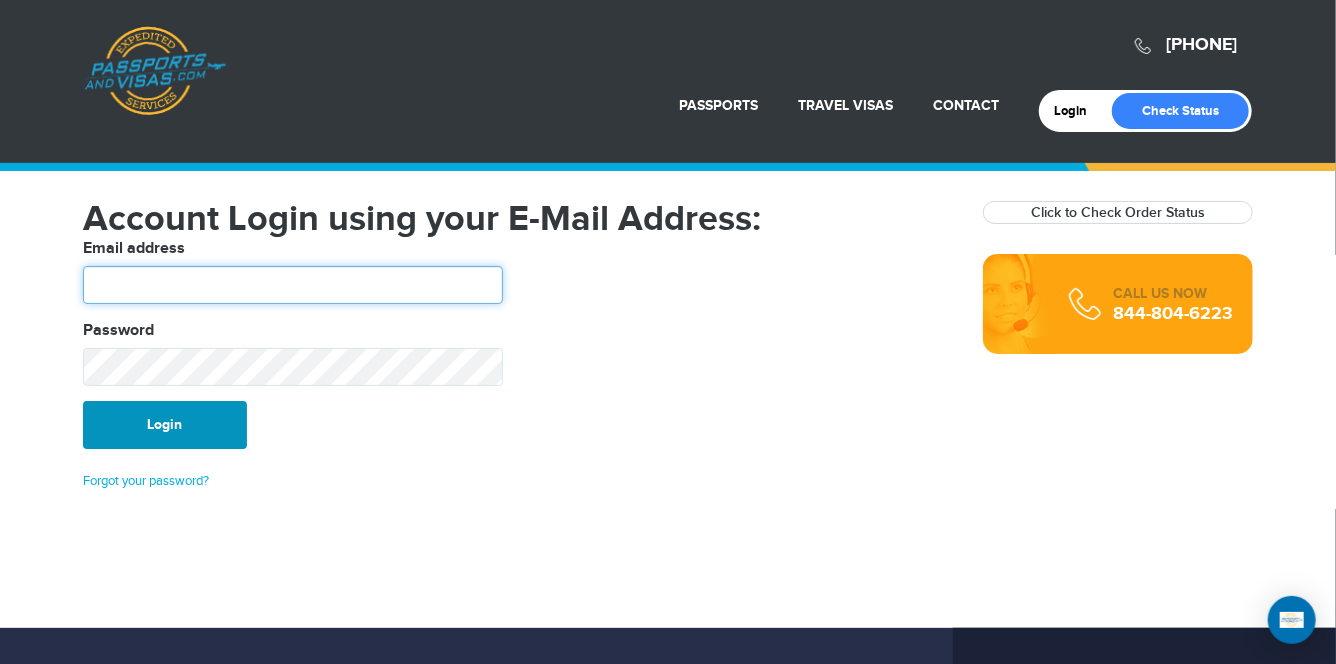 type on "********" 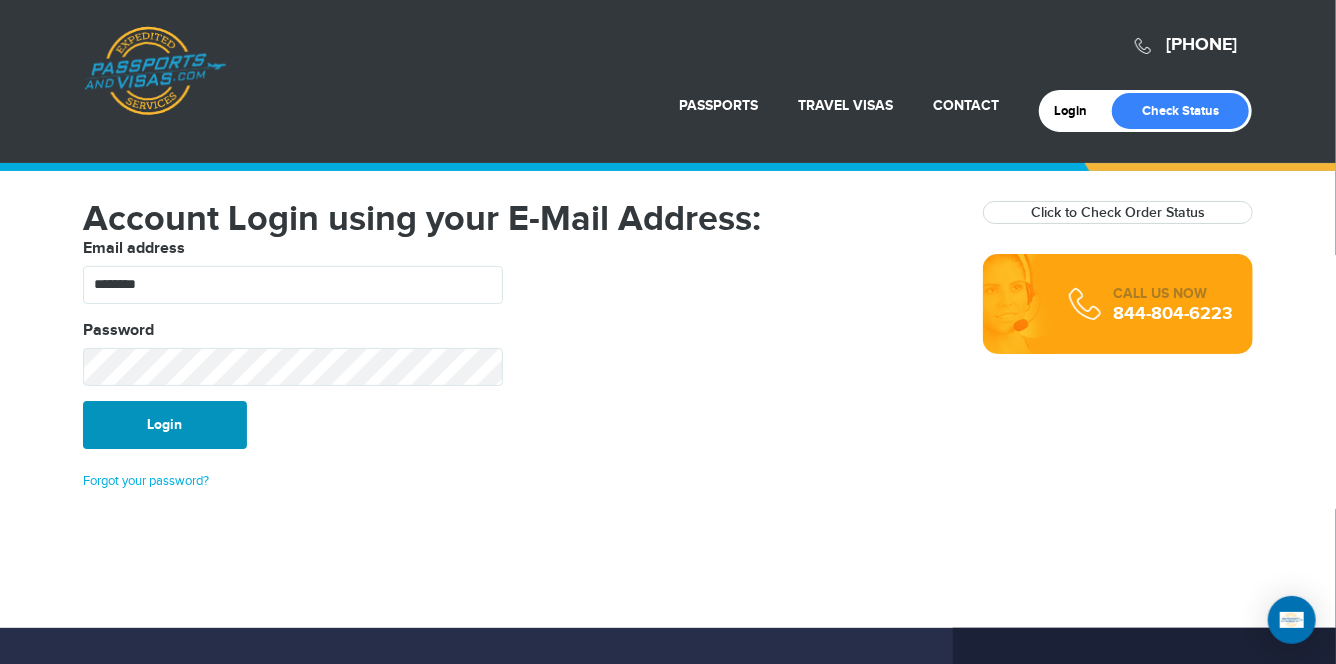 click on "Login" at bounding box center (165, 425) 